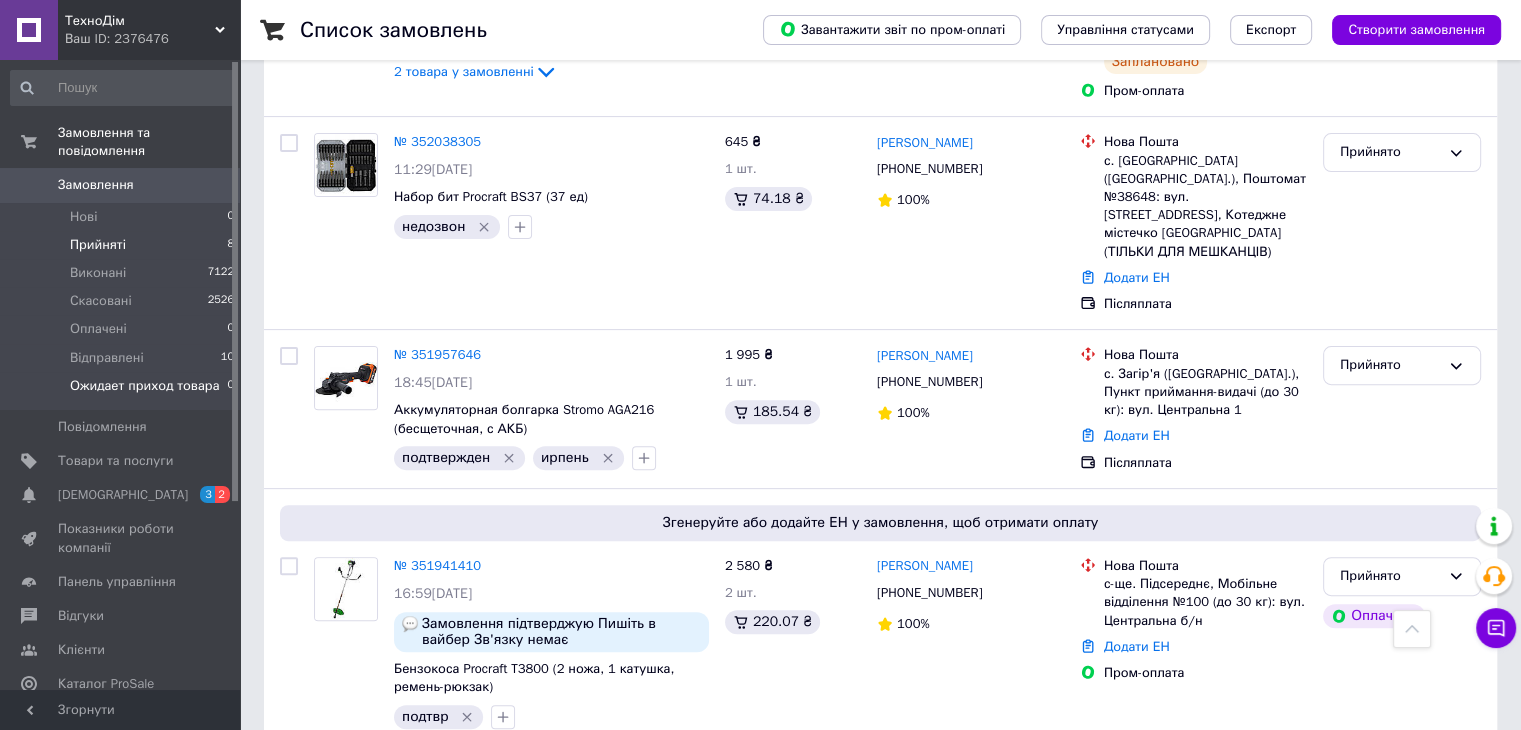 scroll, scrollTop: 585, scrollLeft: 0, axis: vertical 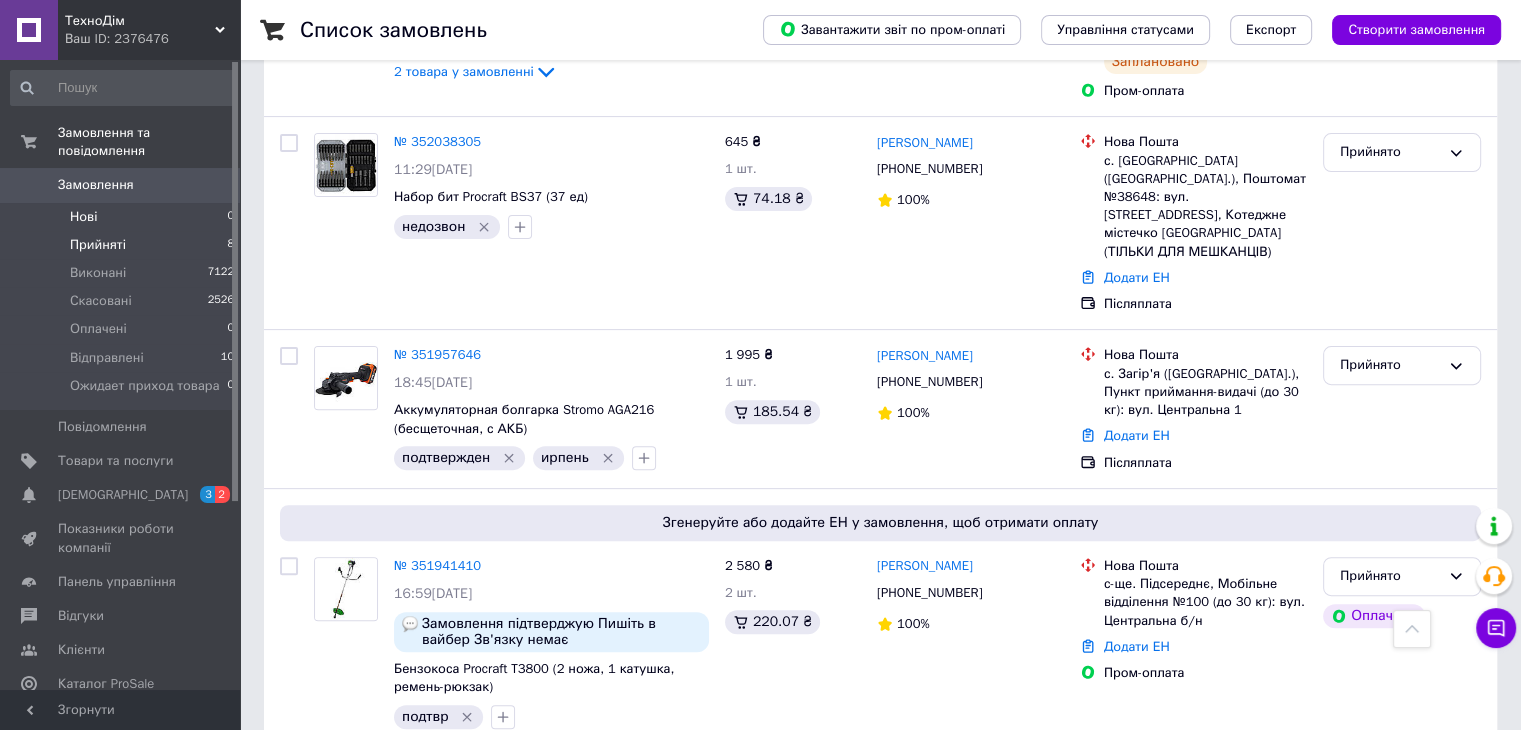 click on "Нові 0" at bounding box center (123, 217) 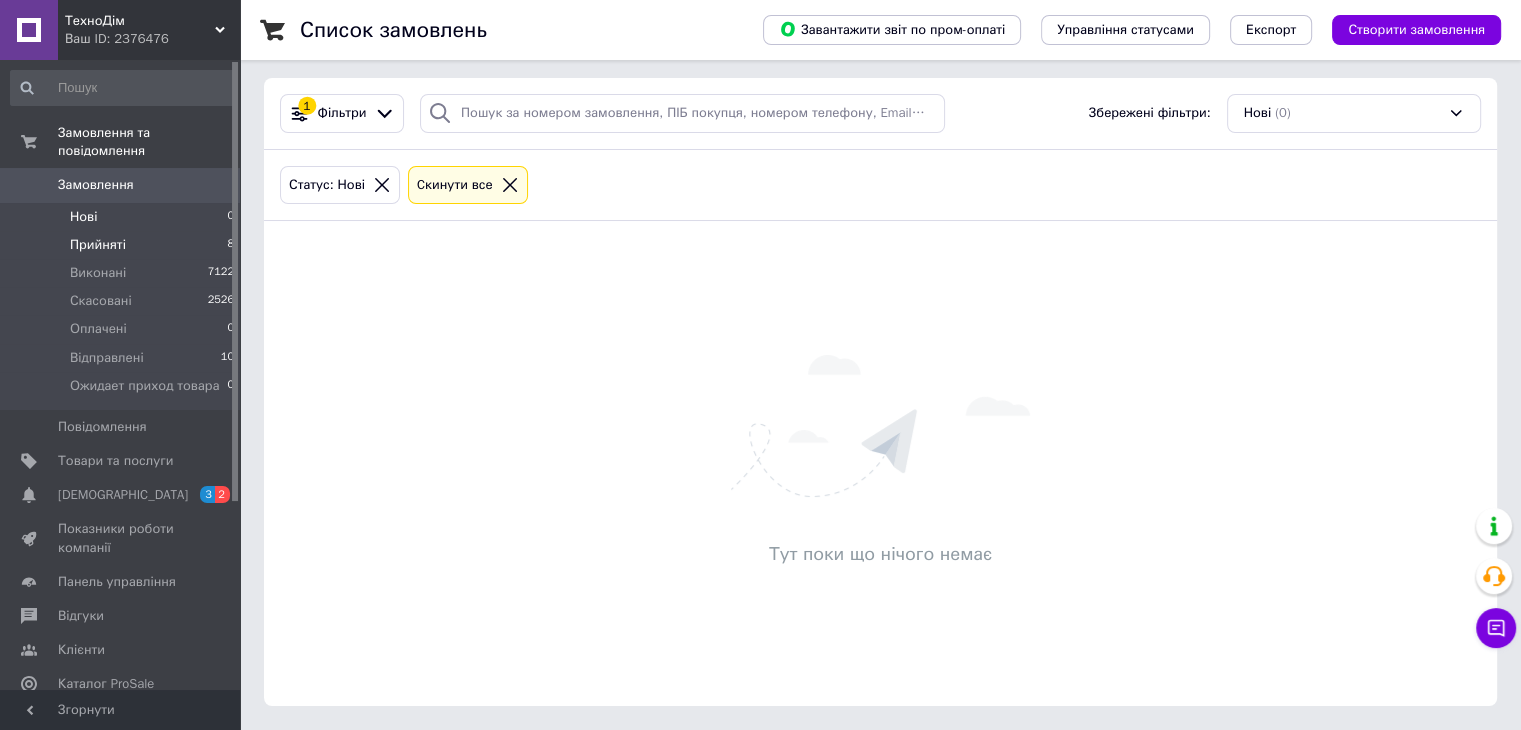 scroll, scrollTop: 0, scrollLeft: 0, axis: both 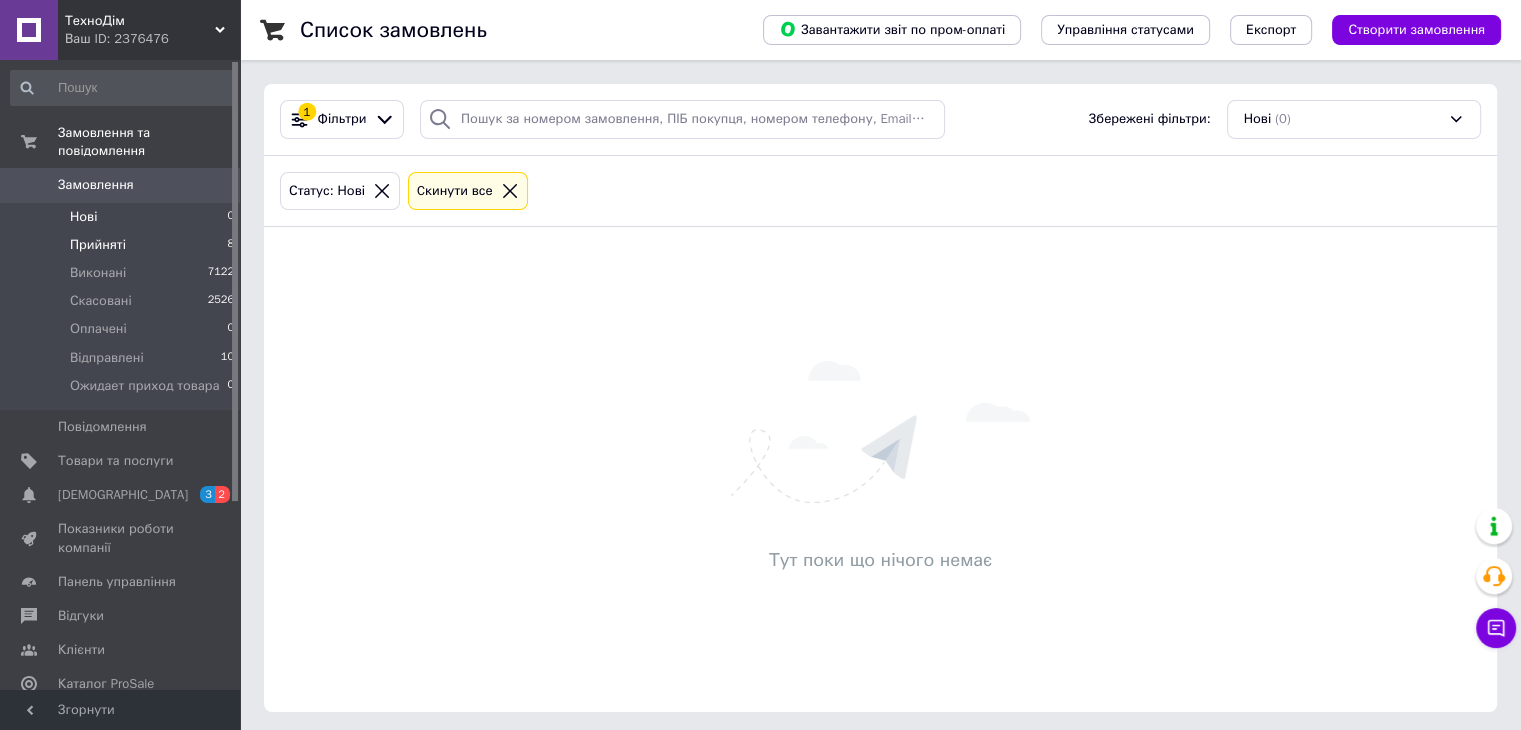 click on "Прийняті" at bounding box center (98, 245) 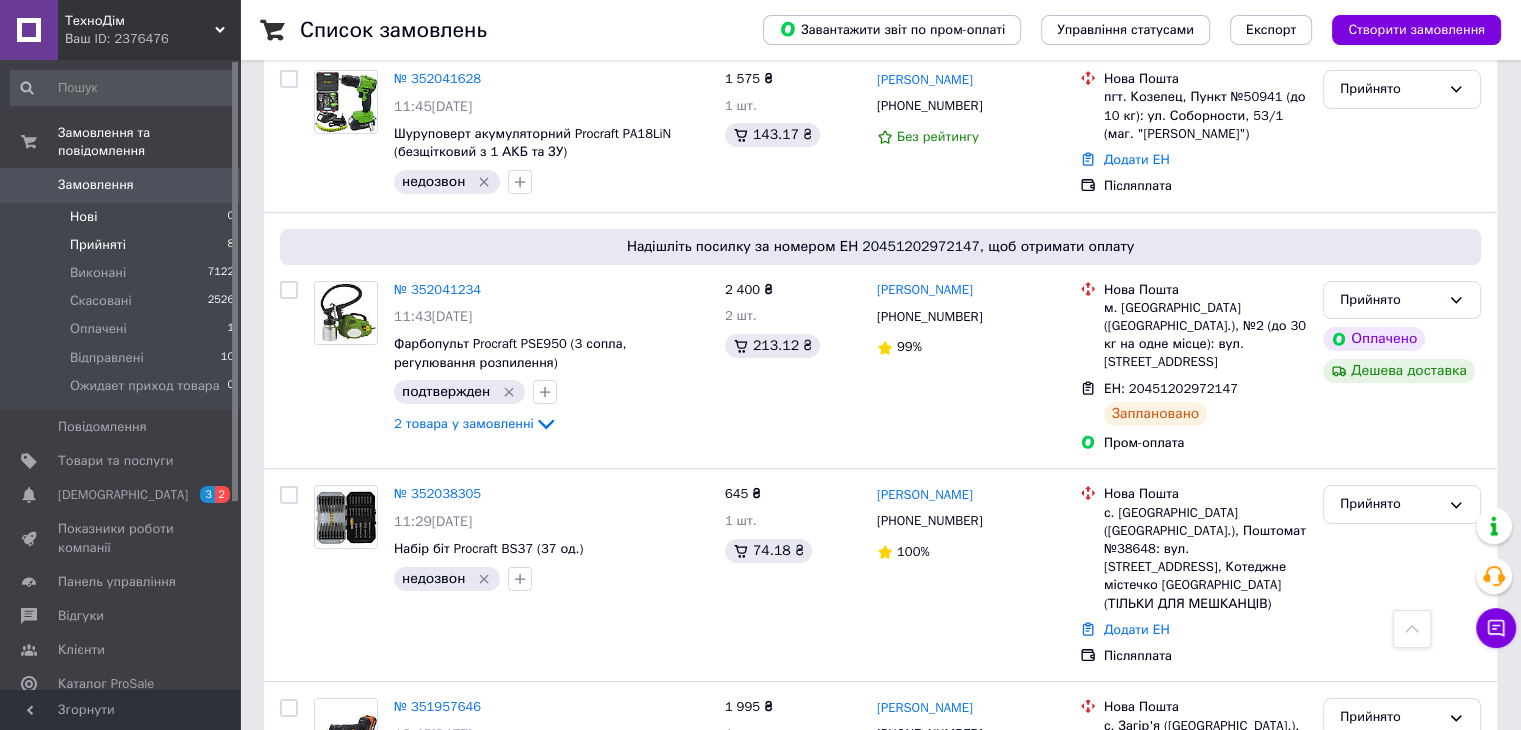 scroll, scrollTop: 0, scrollLeft: 0, axis: both 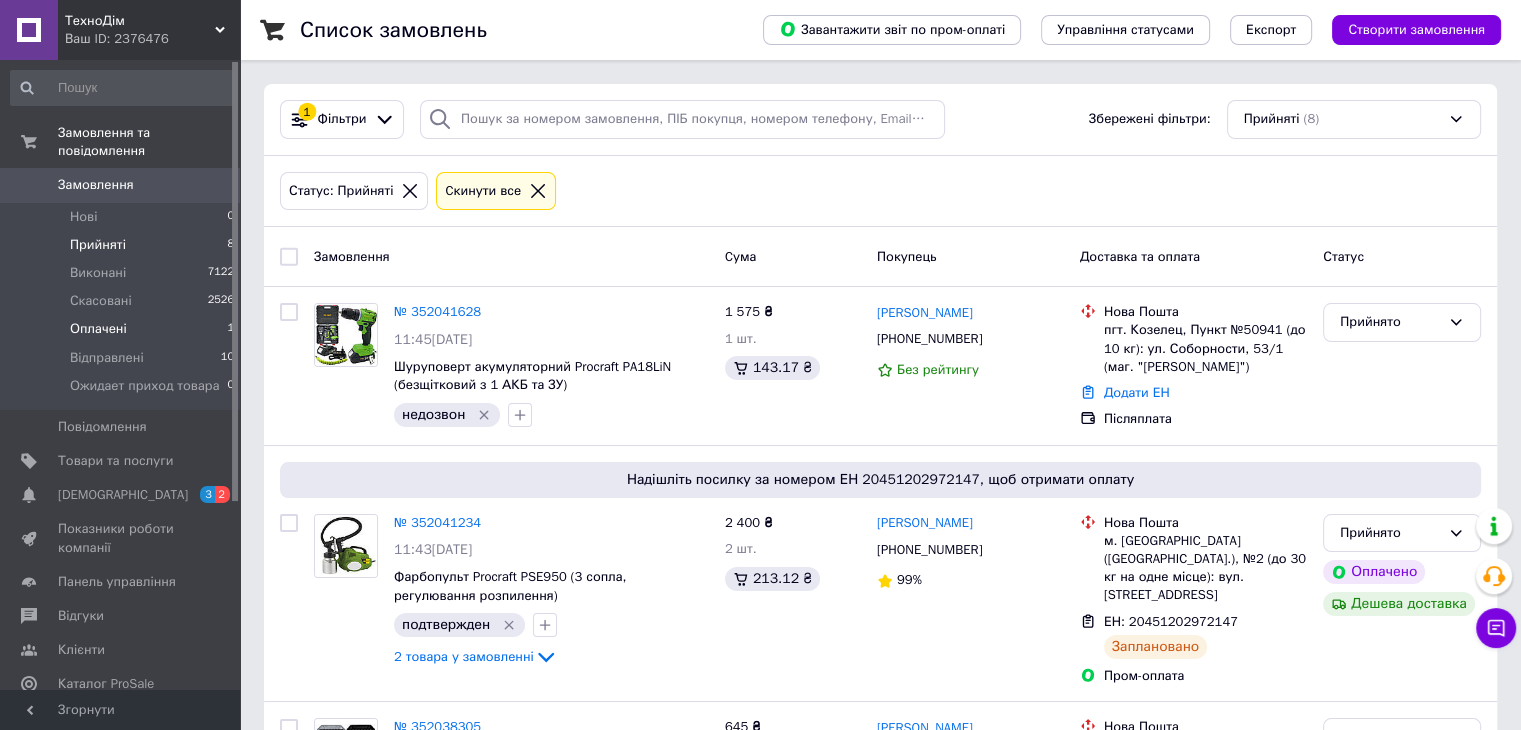 click on "Оплачені 1" at bounding box center (123, 329) 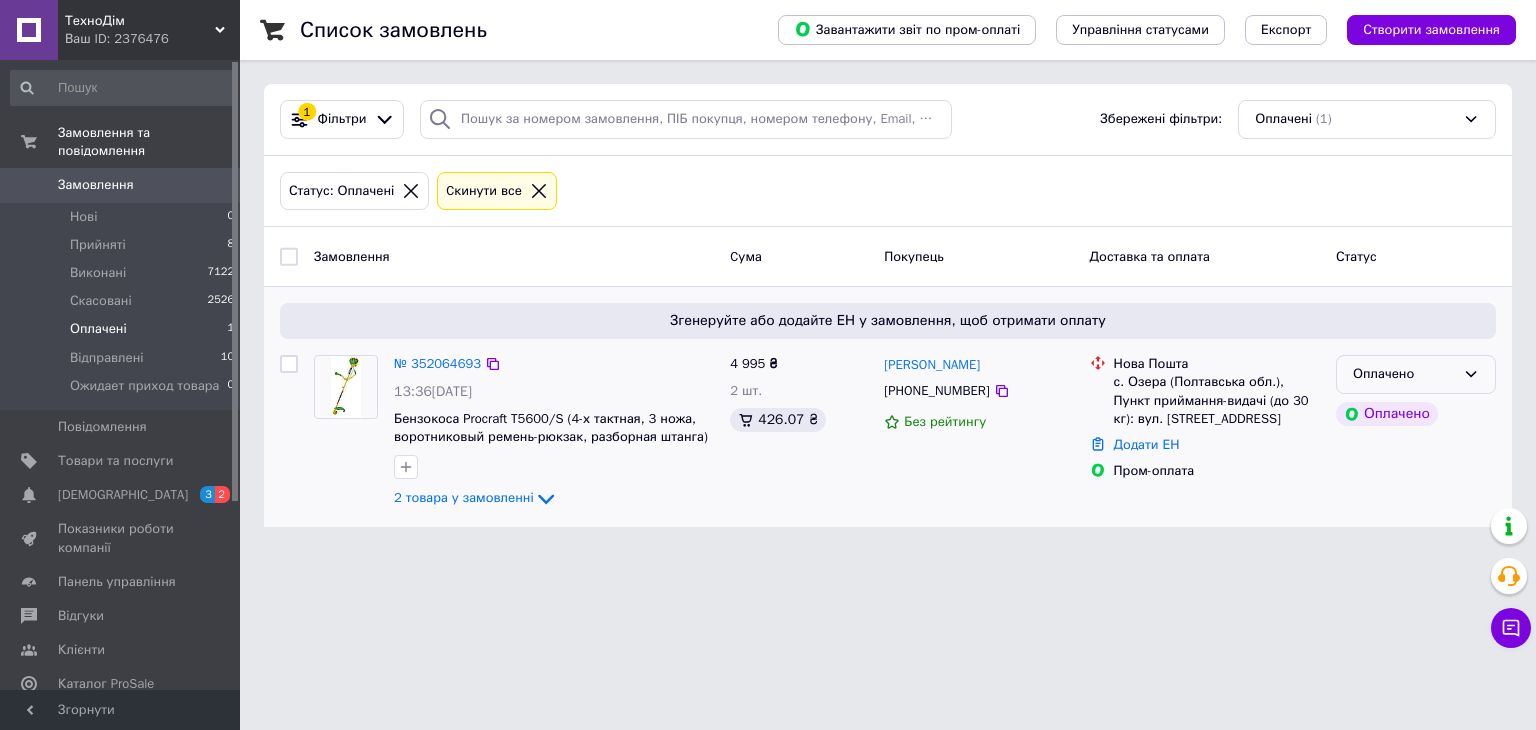 click on "Оплачено" at bounding box center [1404, 374] 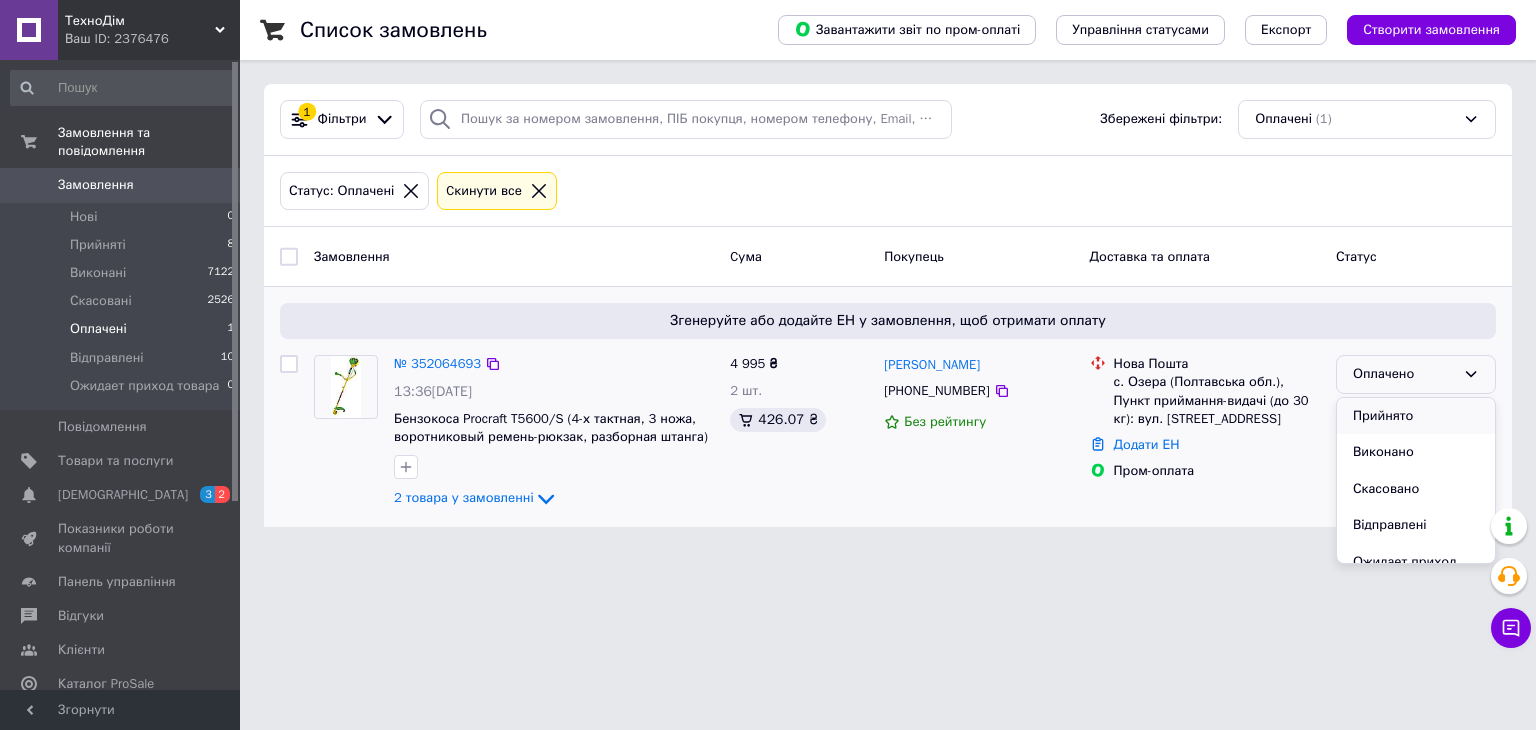 click on "Прийнято" at bounding box center [1416, 416] 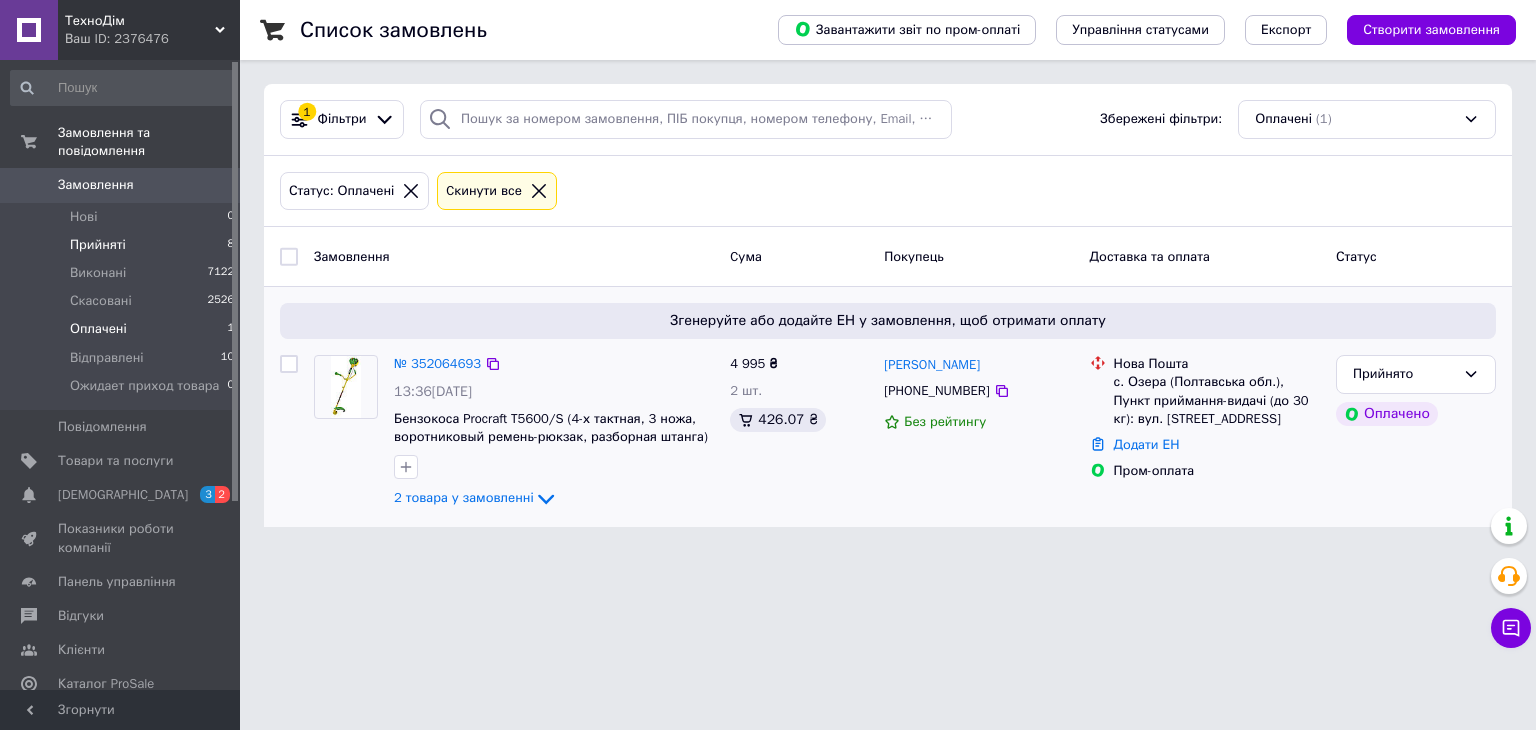 click on "Прийняті" at bounding box center [98, 245] 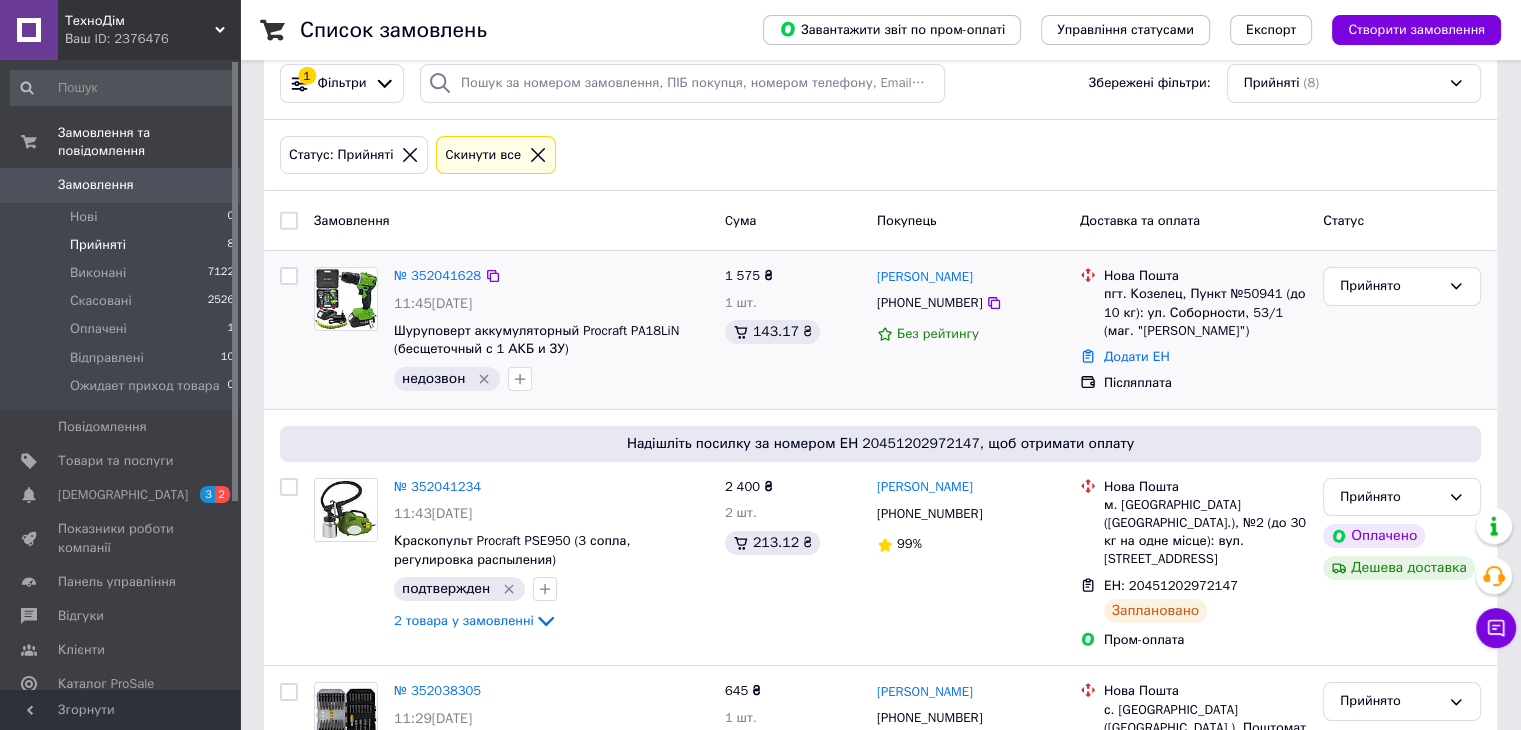 scroll, scrollTop: 0, scrollLeft: 0, axis: both 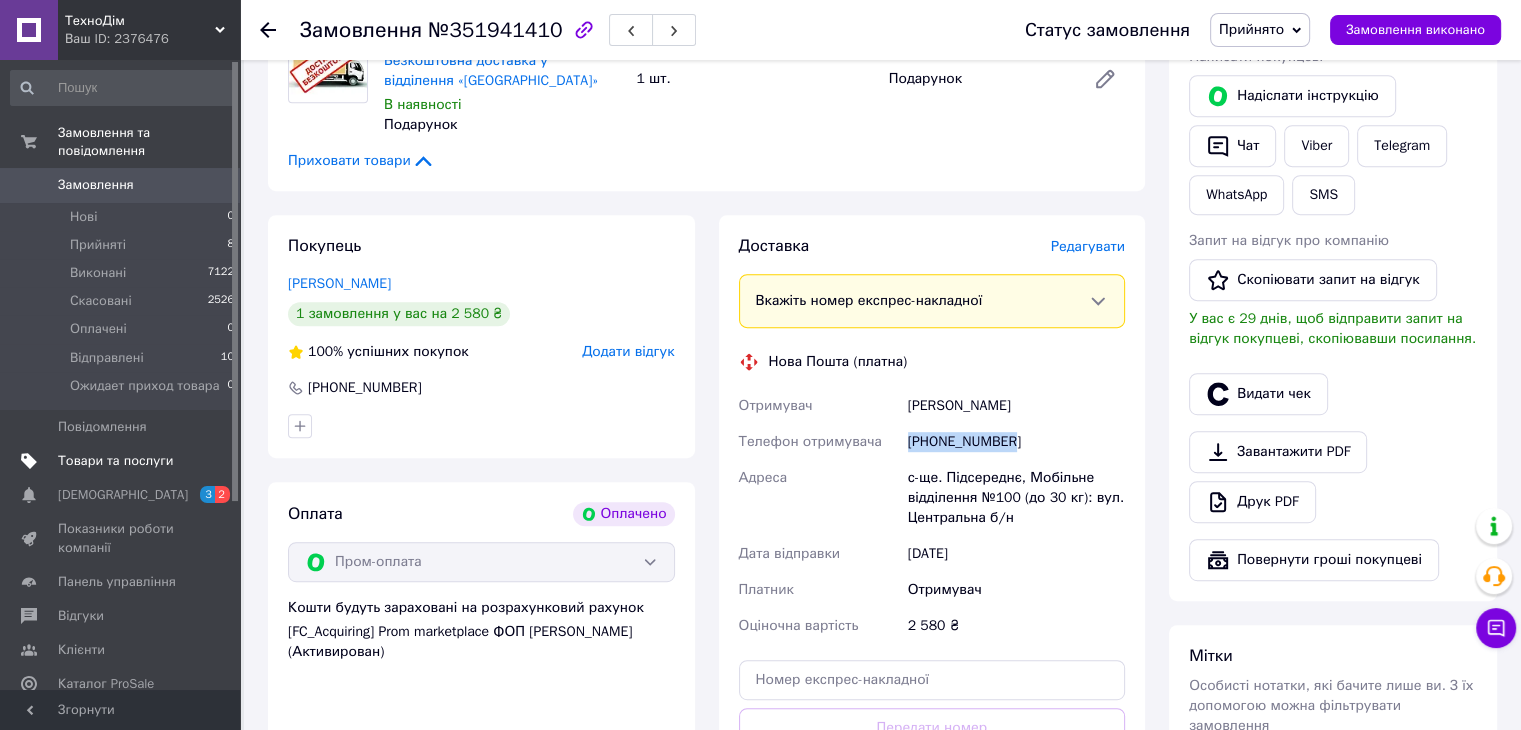 click on "Товари та послуги" at bounding box center [115, 461] 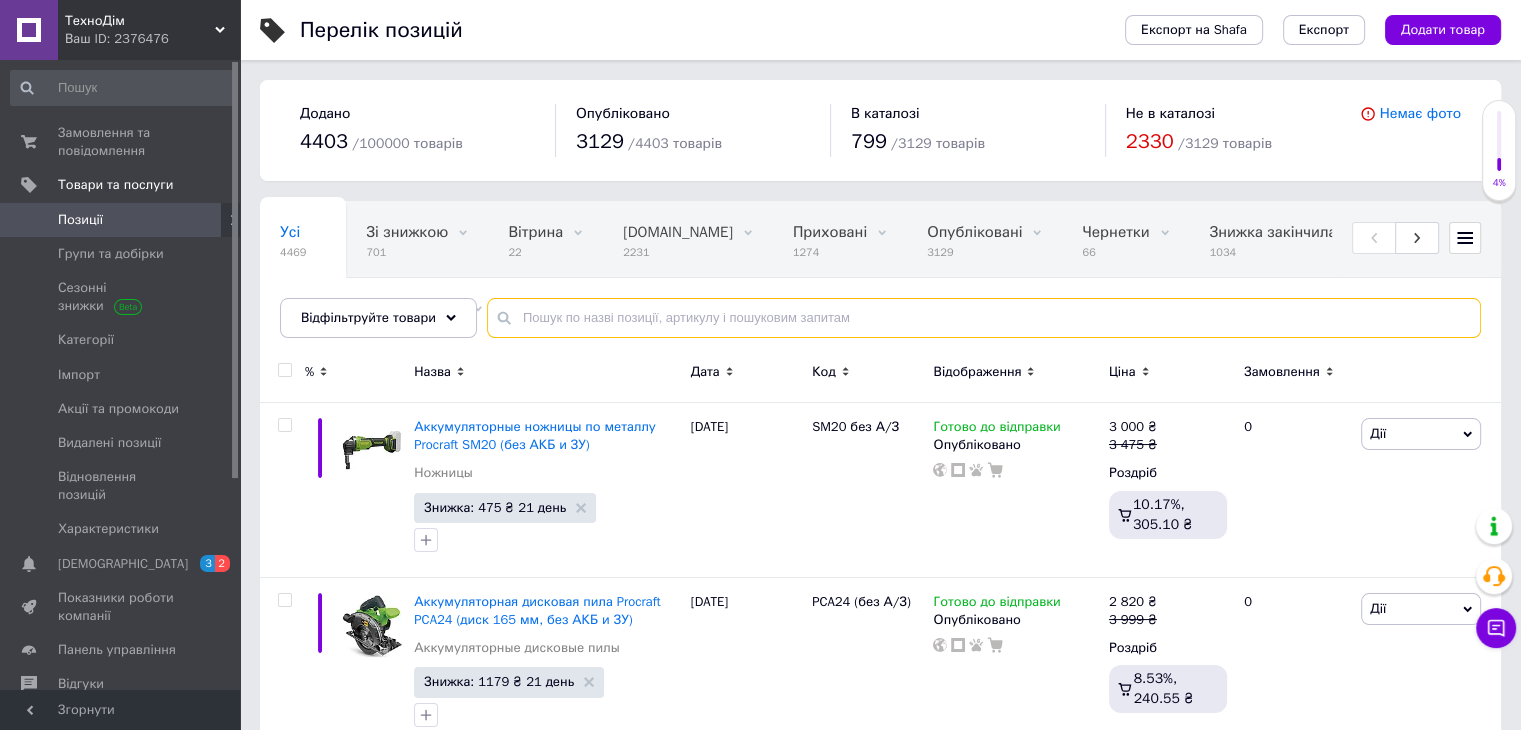 click at bounding box center [984, 318] 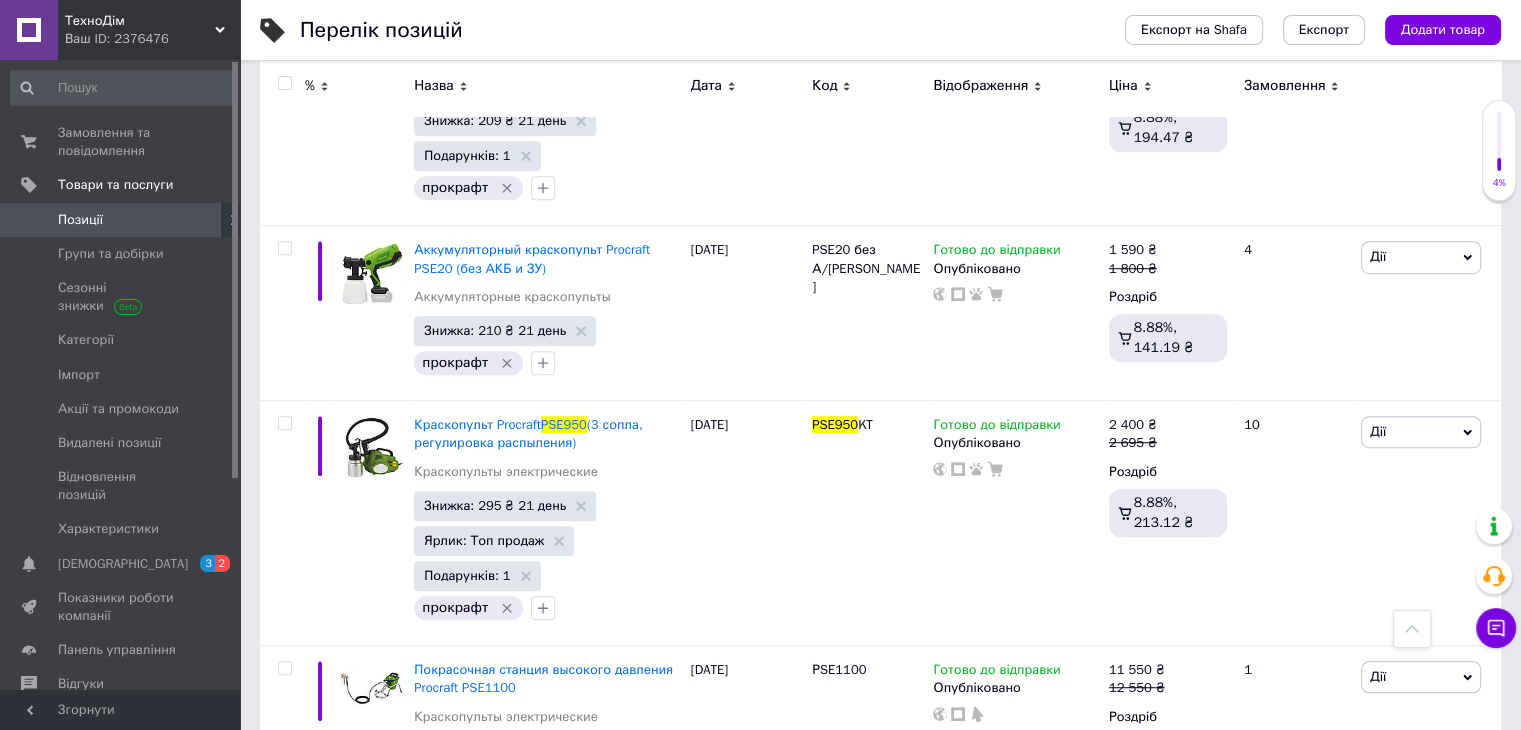 scroll, scrollTop: 1281, scrollLeft: 0, axis: vertical 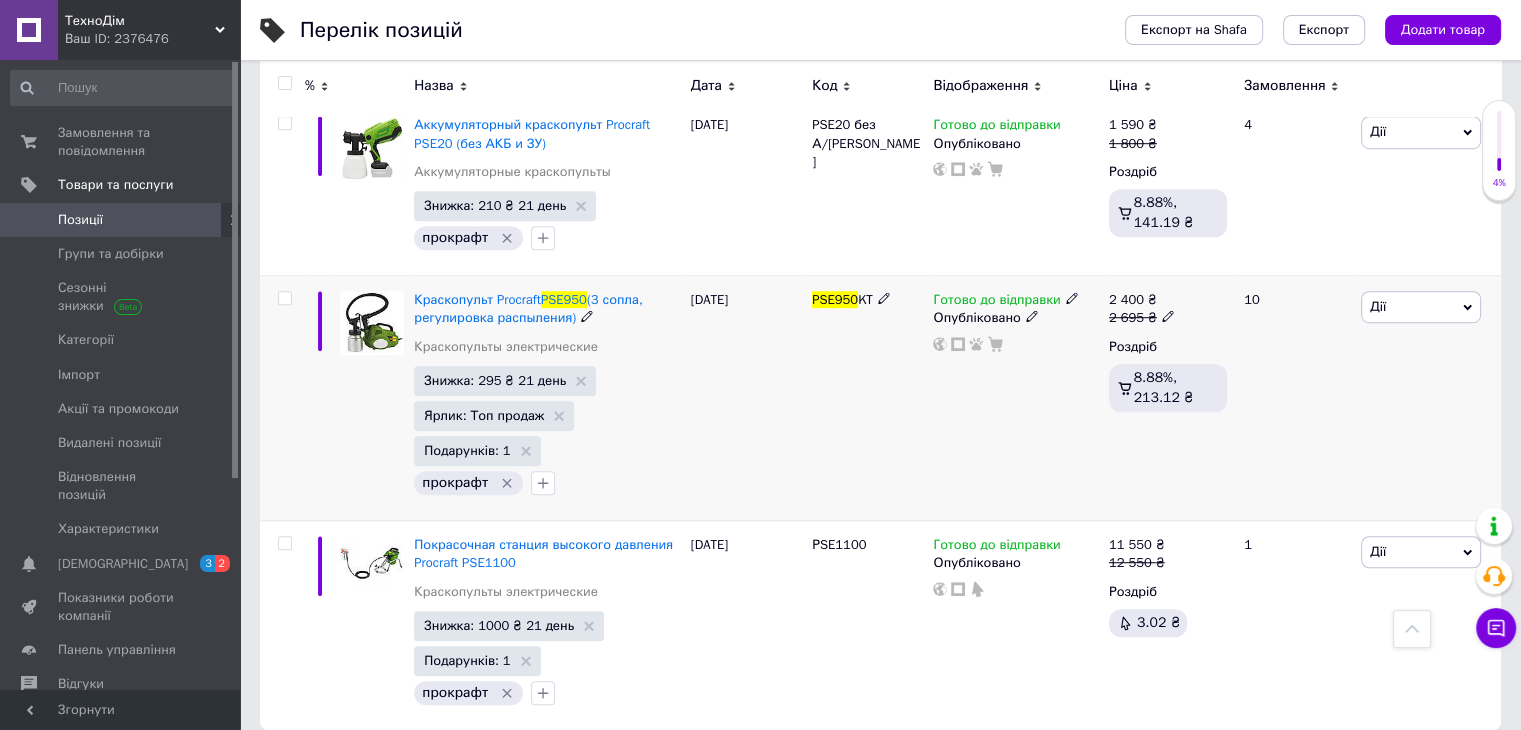 click on "Готово до відправки" at bounding box center [996, 302] 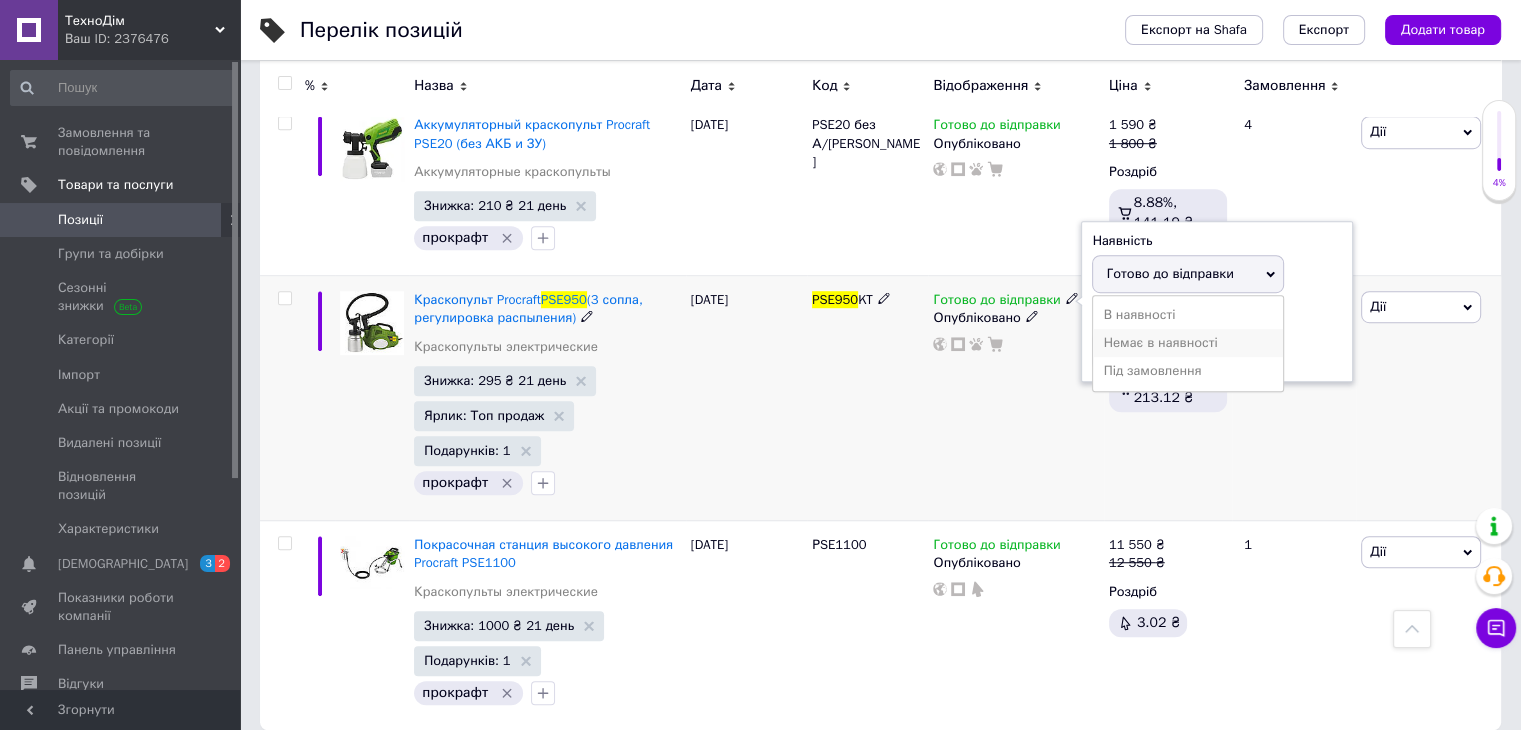 click on "Немає в наявності" at bounding box center (1188, 343) 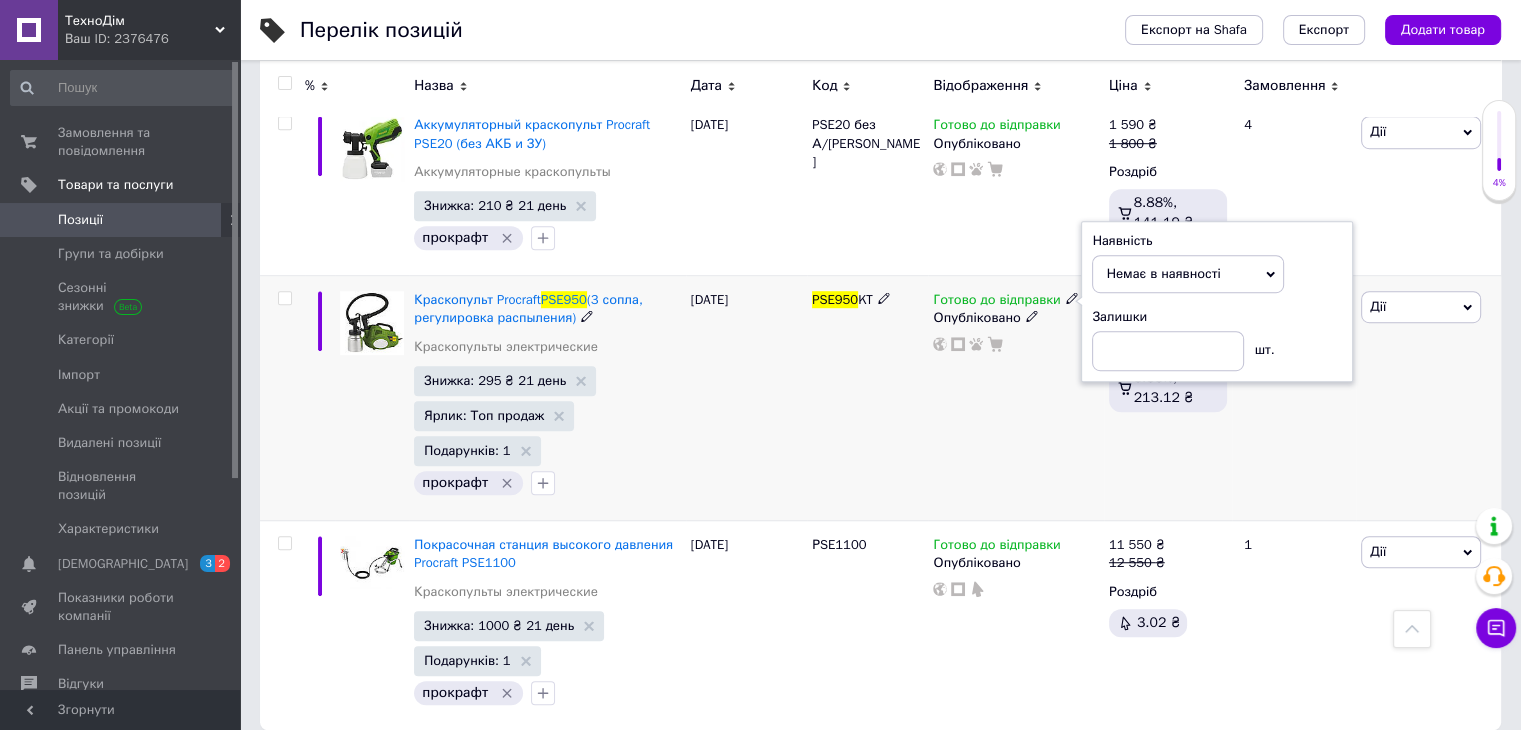 click on "Готово до відправки Наявність Немає в наявності В наявності Під замовлення Готово до відправки Залишки шт. Опубліковано" at bounding box center [1015, 398] 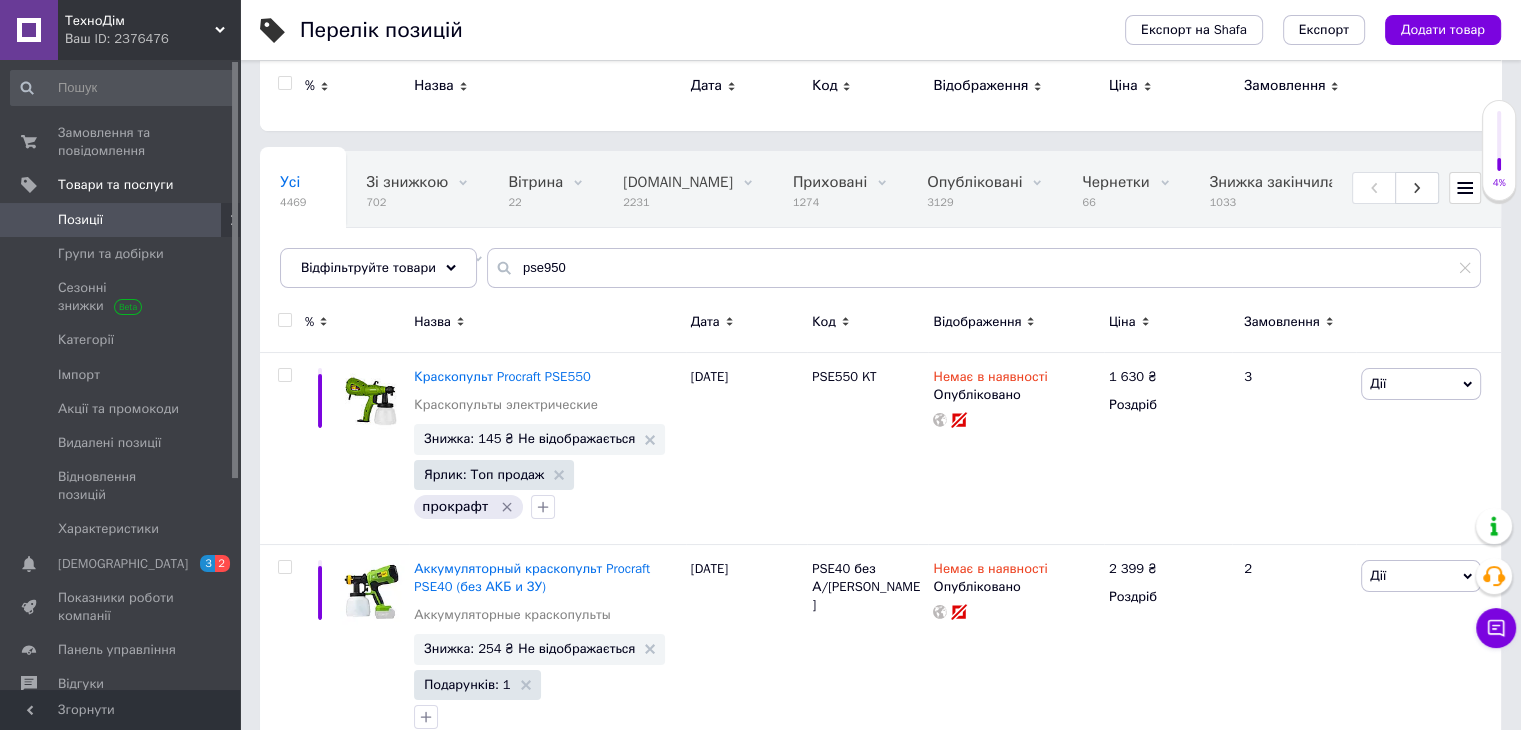 scroll, scrollTop: 0, scrollLeft: 0, axis: both 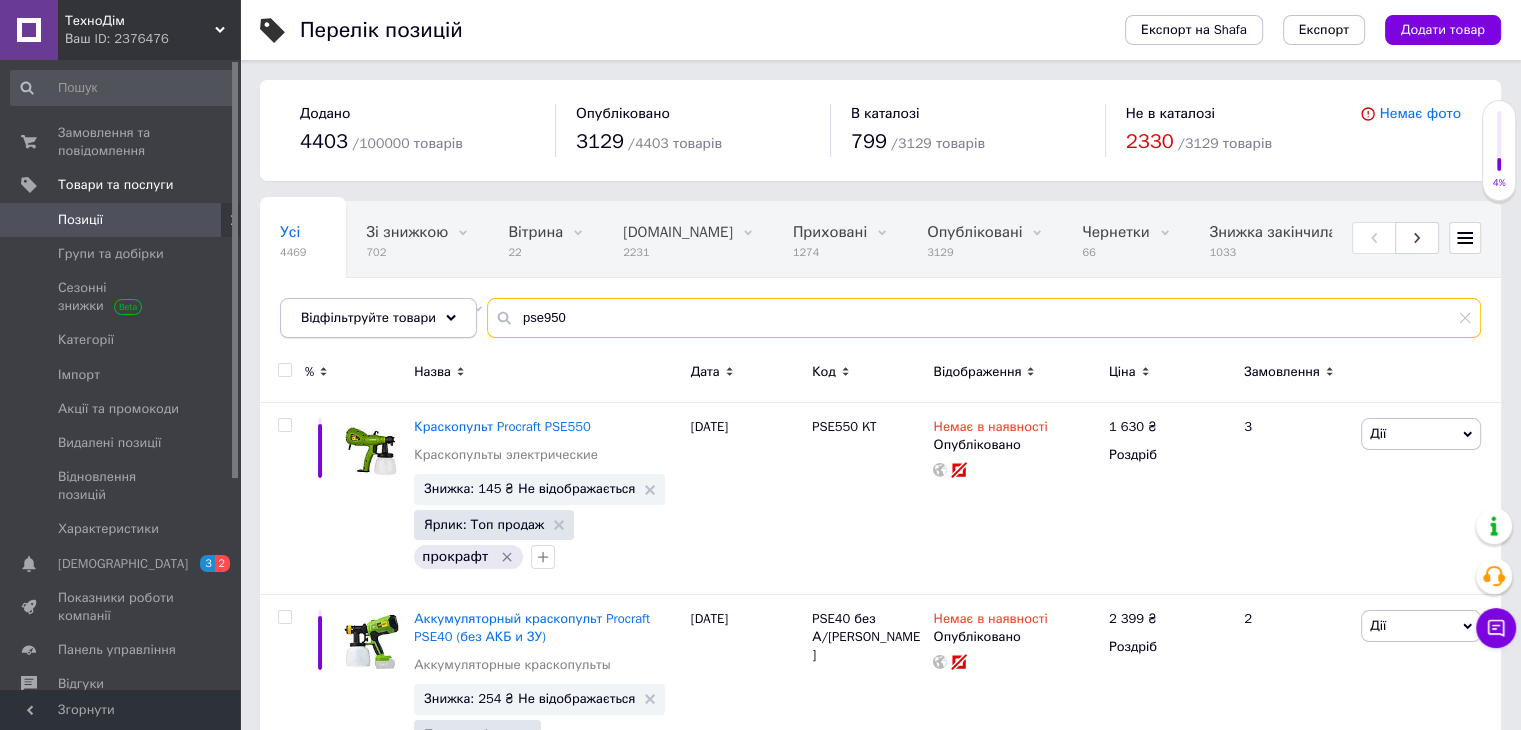 drag, startPoint x: 571, startPoint y: 316, endPoint x: 455, endPoint y: 315, distance: 116.00431 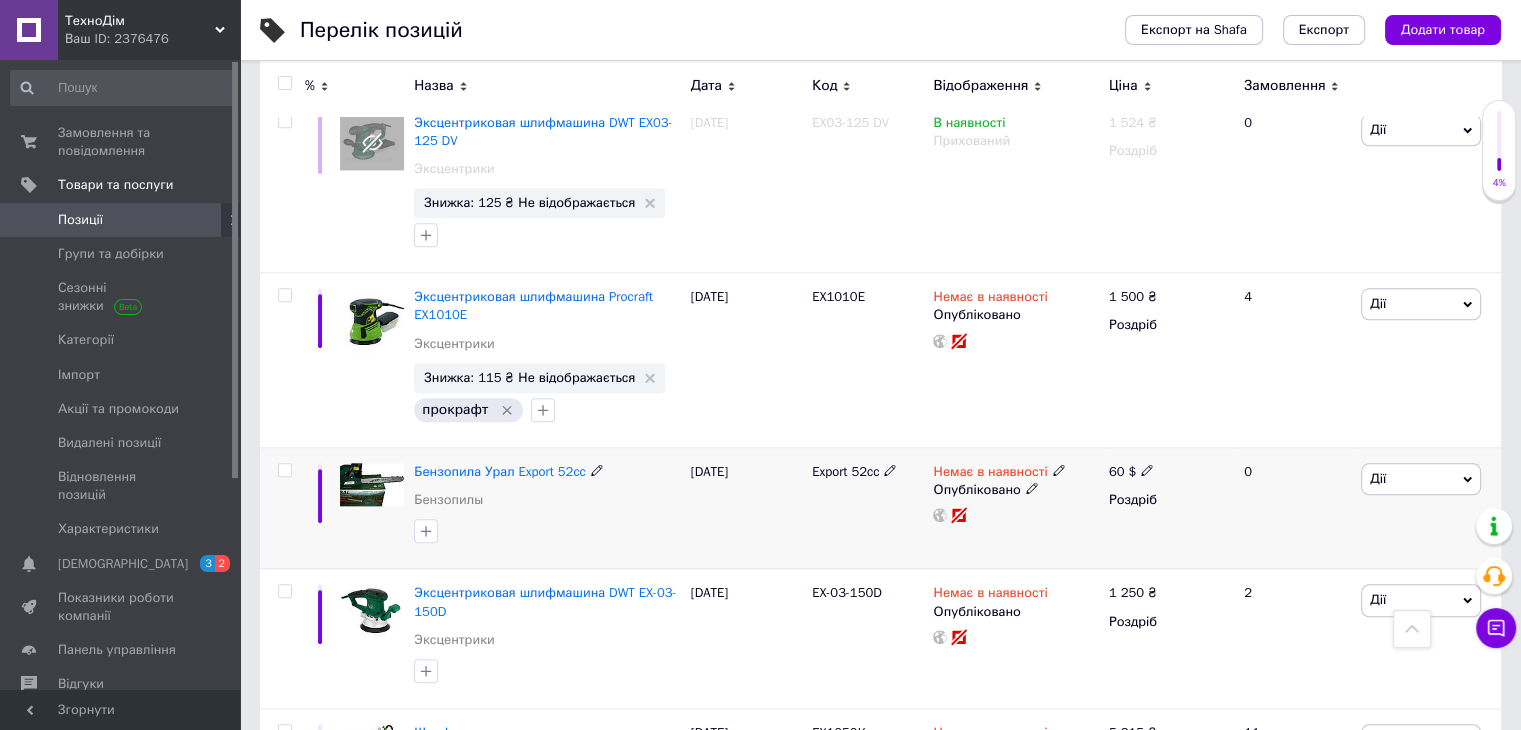 scroll, scrollTop: 2100, scrollLeft: 0, axis: vertical 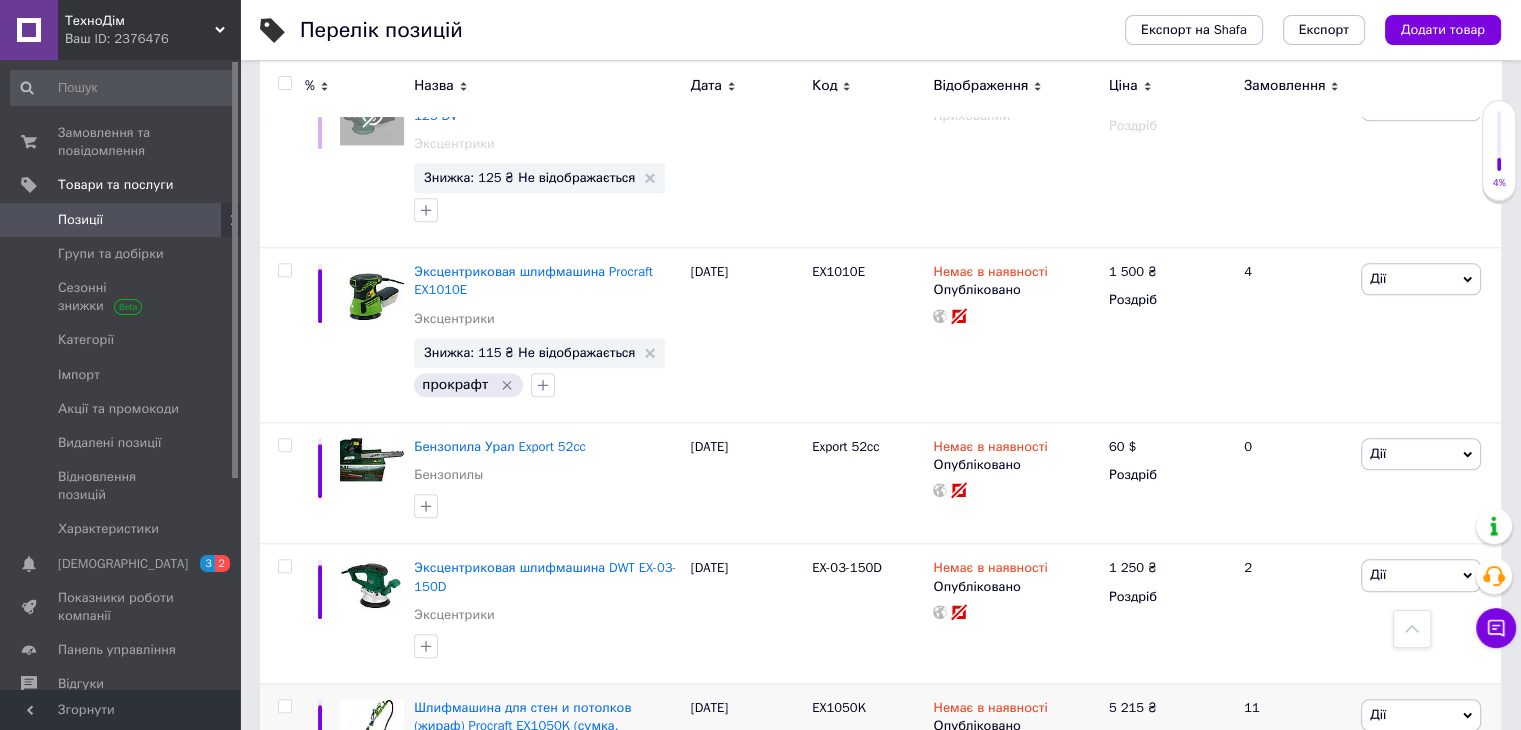 type on "ex950" 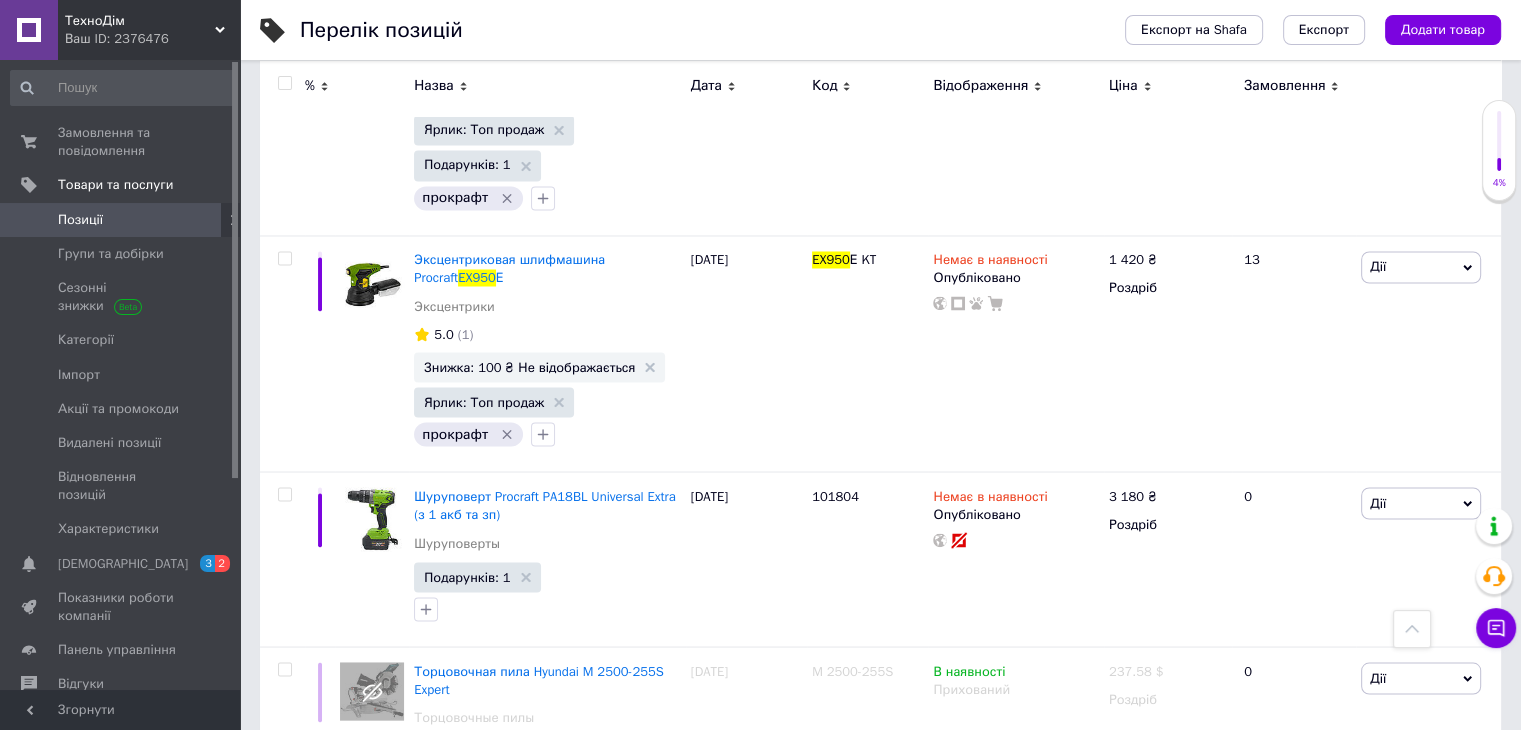scroll, scrollTop: 3500, scrollLeft: 0, axis: vertical 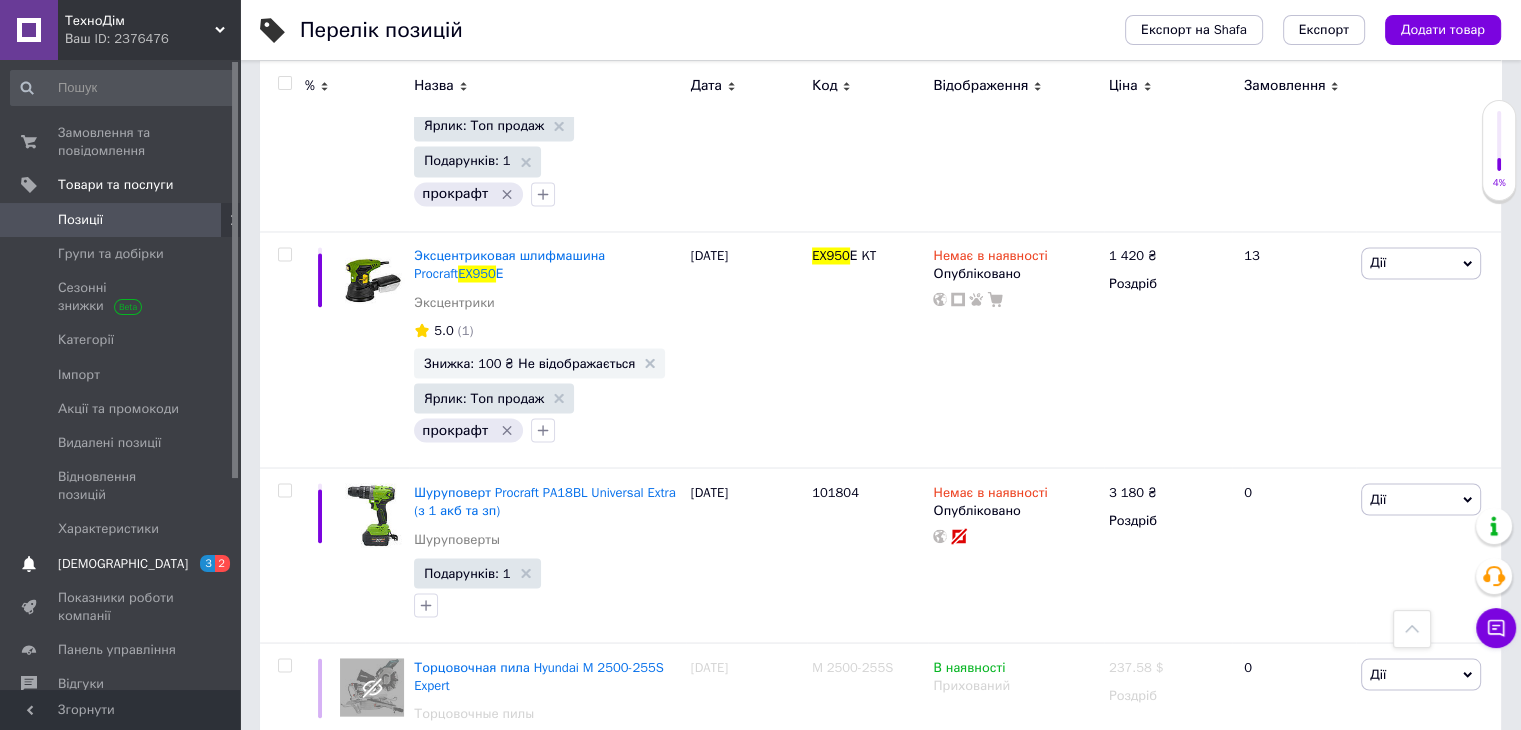 click on "[DEMOGRAPHIC_DATA]" at bounding box center (123, 564) 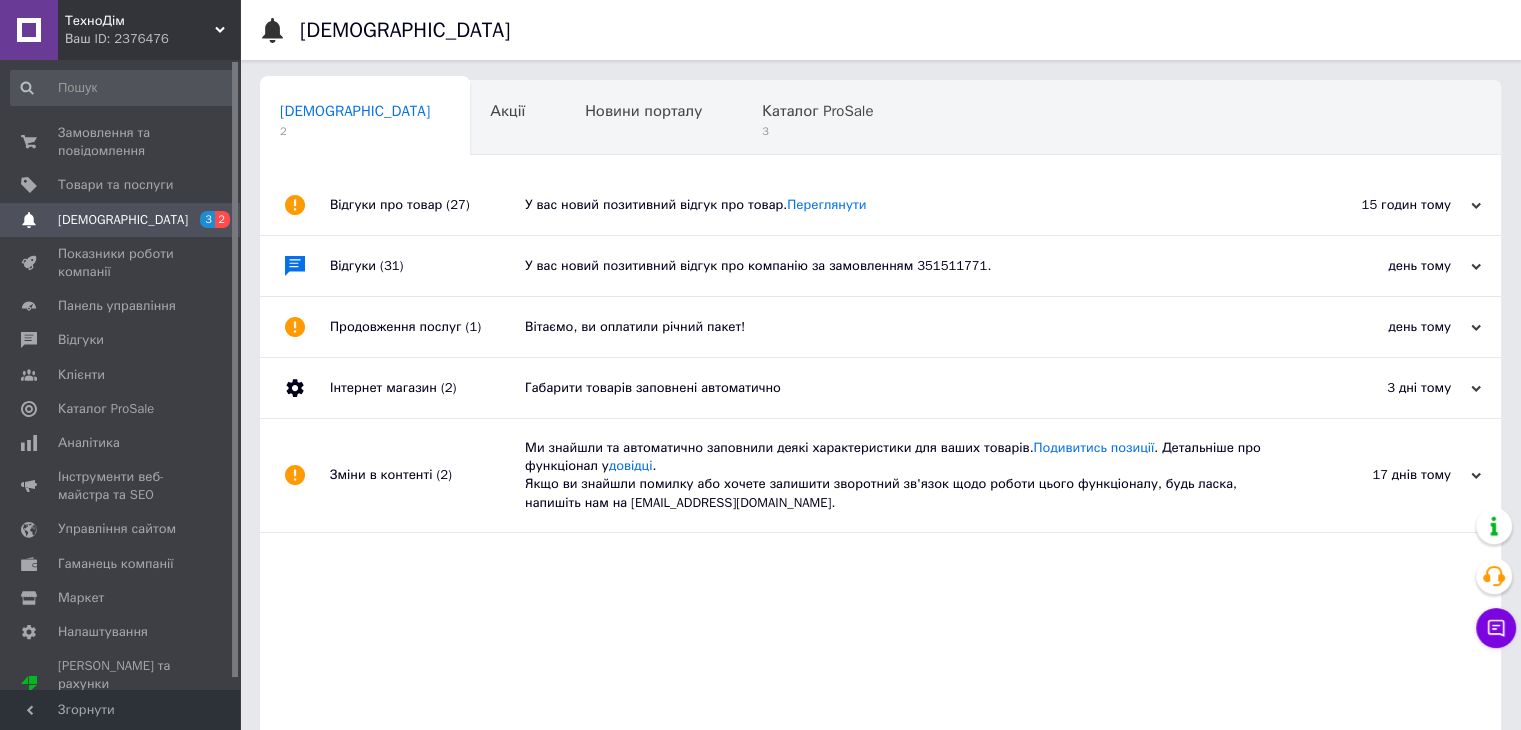 click on "У вас новий позитивний відгук про компанію за замовленням 351511771." at bounding box center [903, 266] 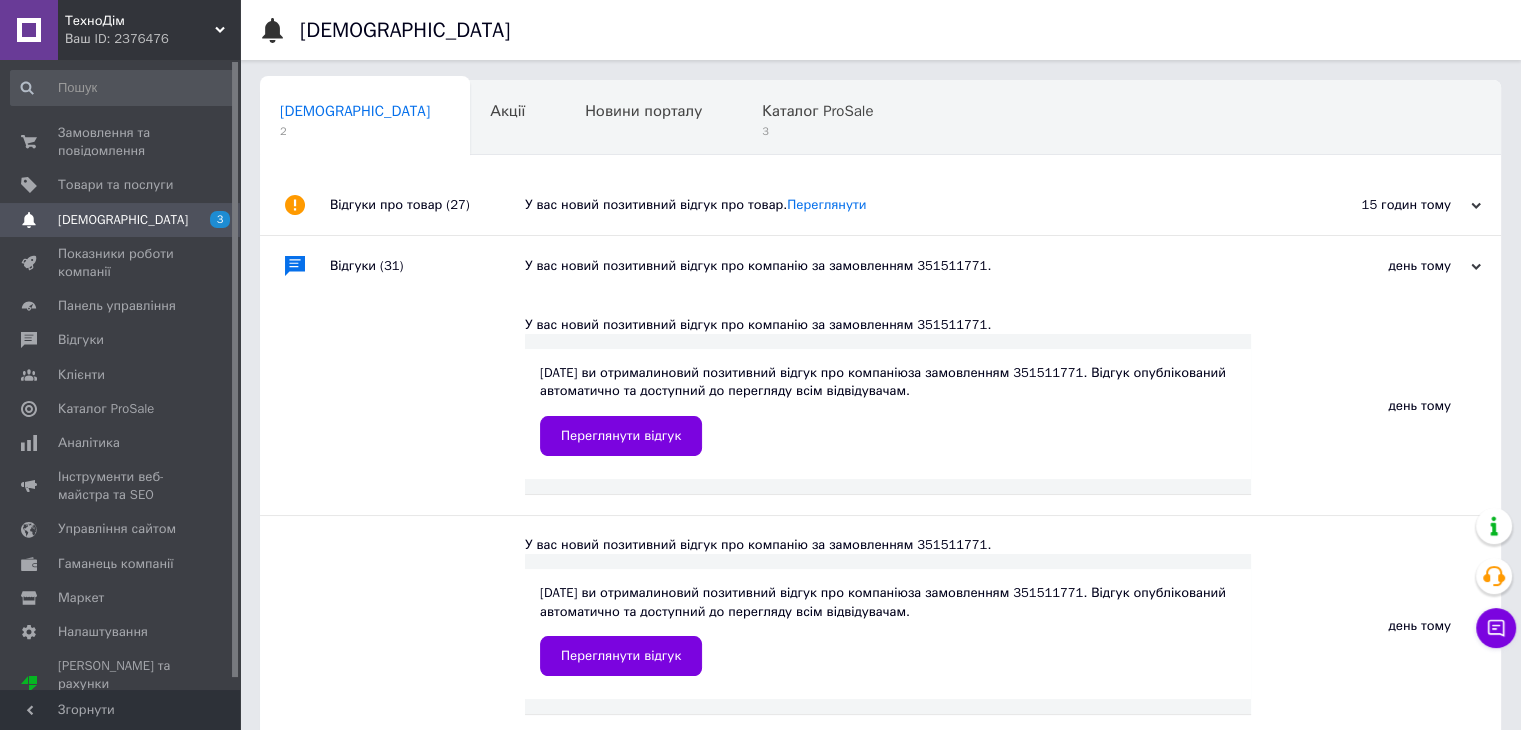 click on "У вас новий позитивний відгук про товар.  [GEOGRAPHIC_DATA]" at bounding box center [903, 205] 